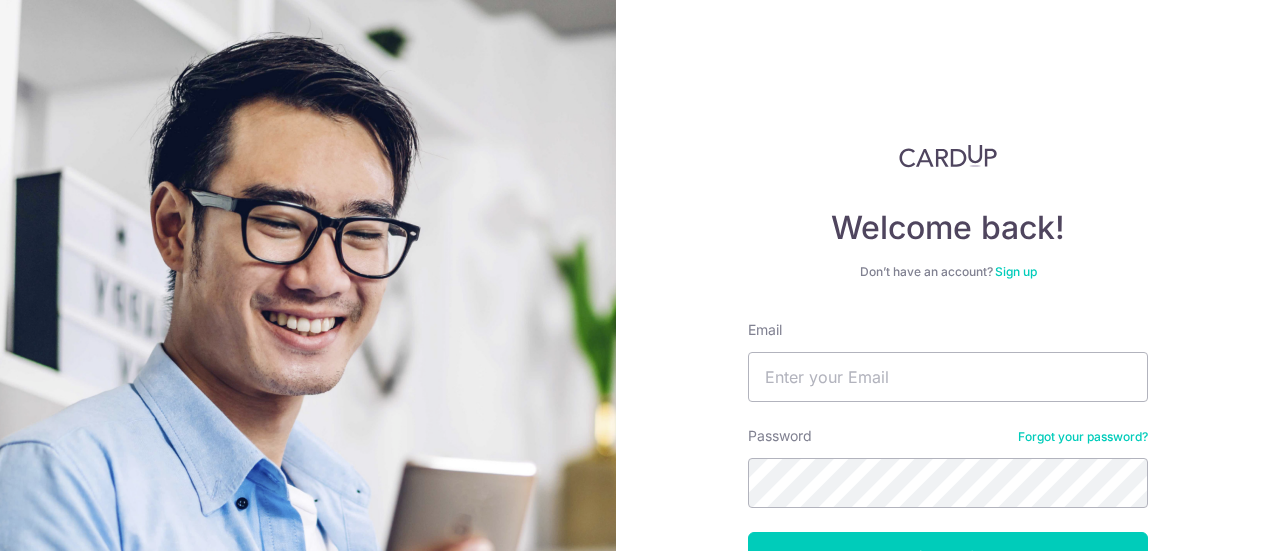 scroll, scrollTop: 0, scrollLeft: 0, axis: both 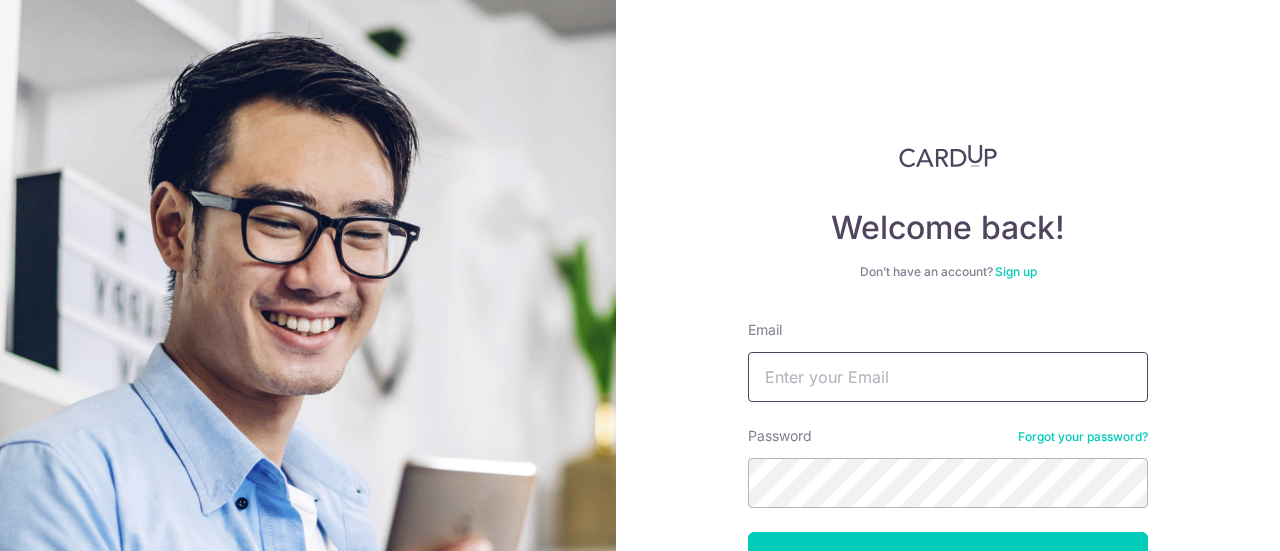 click on "Email" at bounding box center (948, 377) 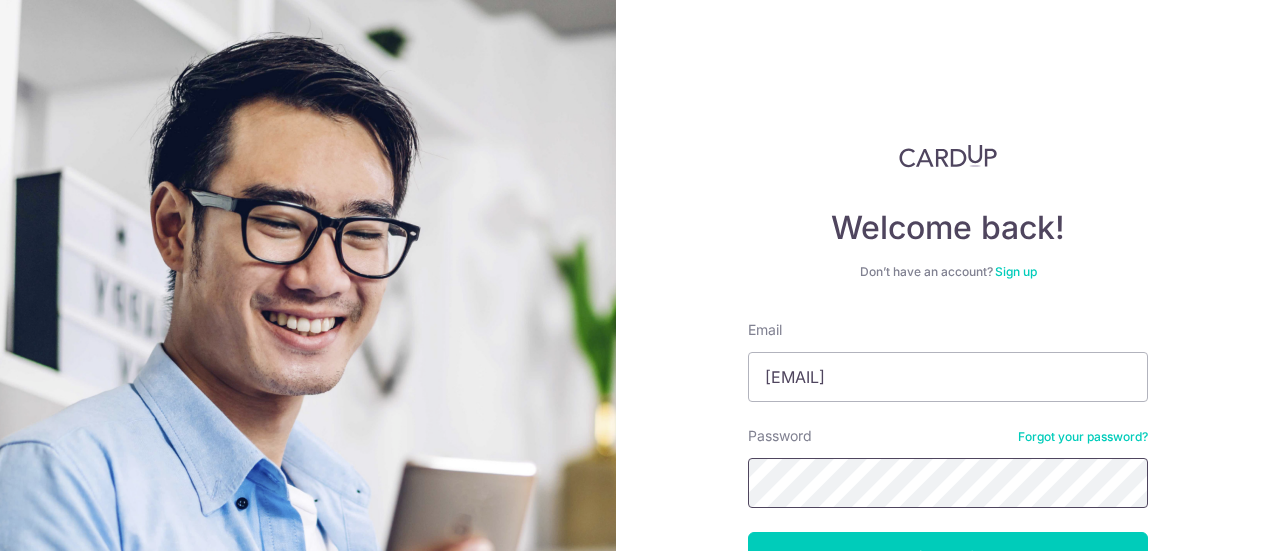 click on "Log in" at bounding box center [948, 557] 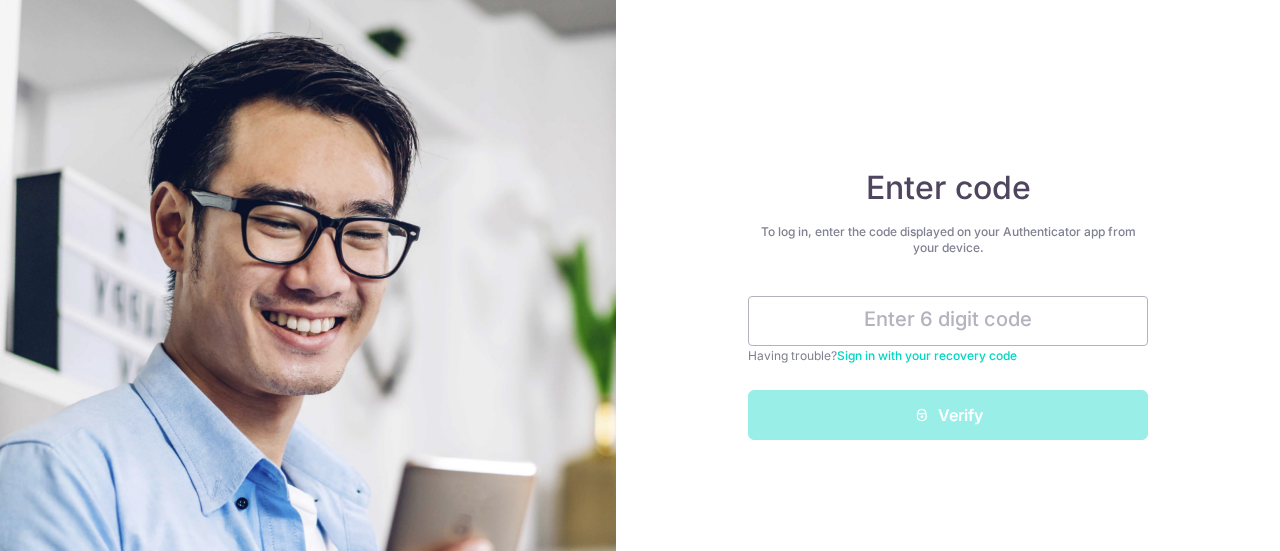 scroll, scrollTop: 0, scrollLeft: 0, axis: both 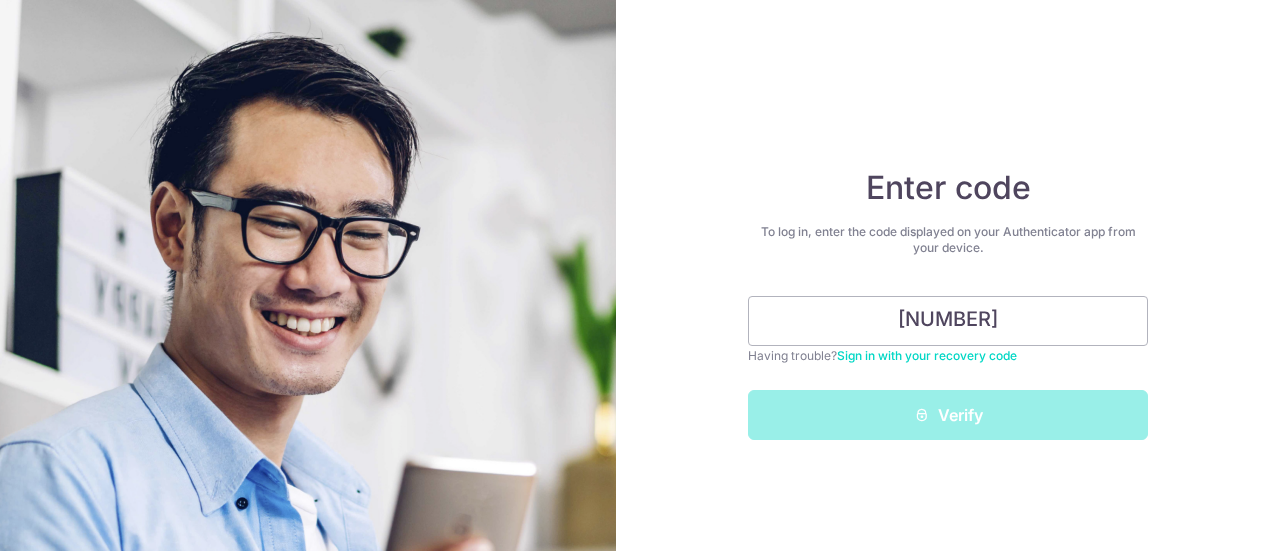 type on "0" 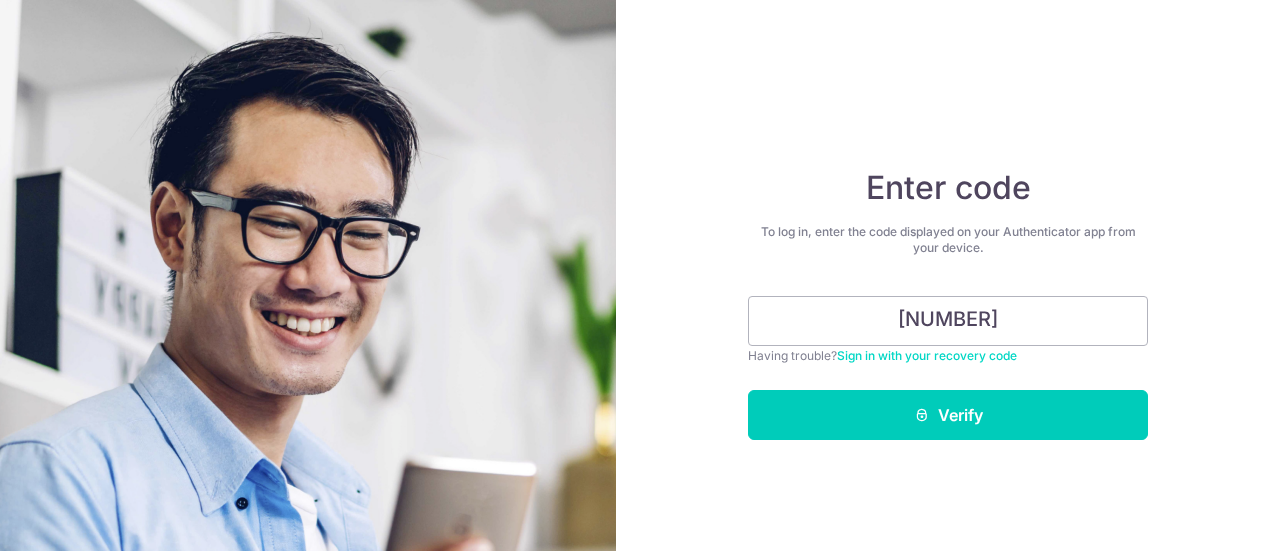 type on "451733" 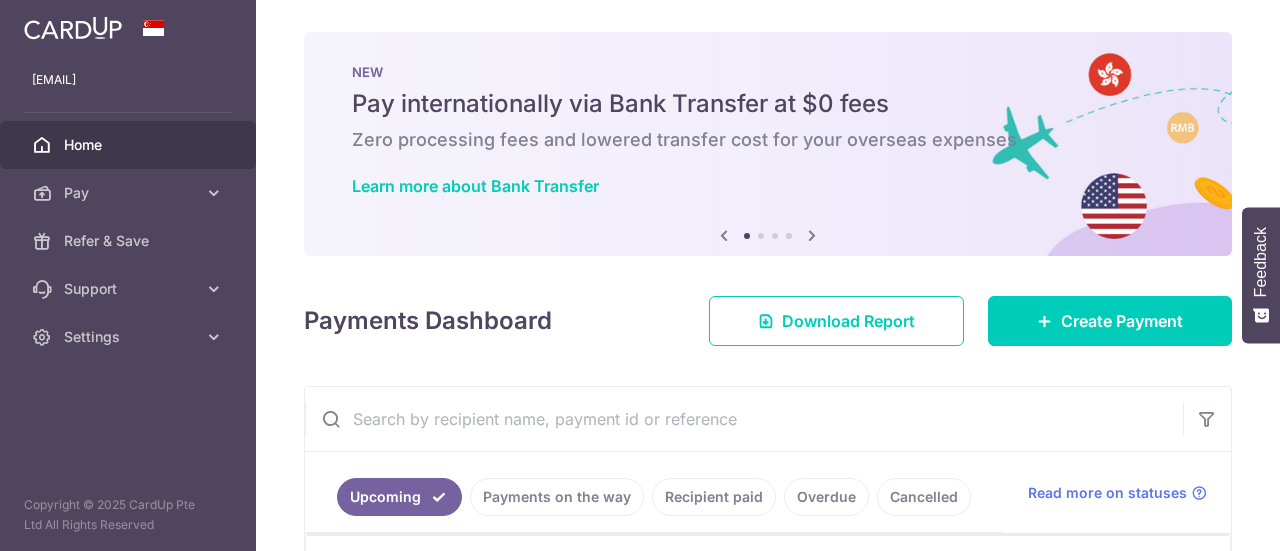 scroll, scrollTop: 0, scrollLeft: 0, axis: both 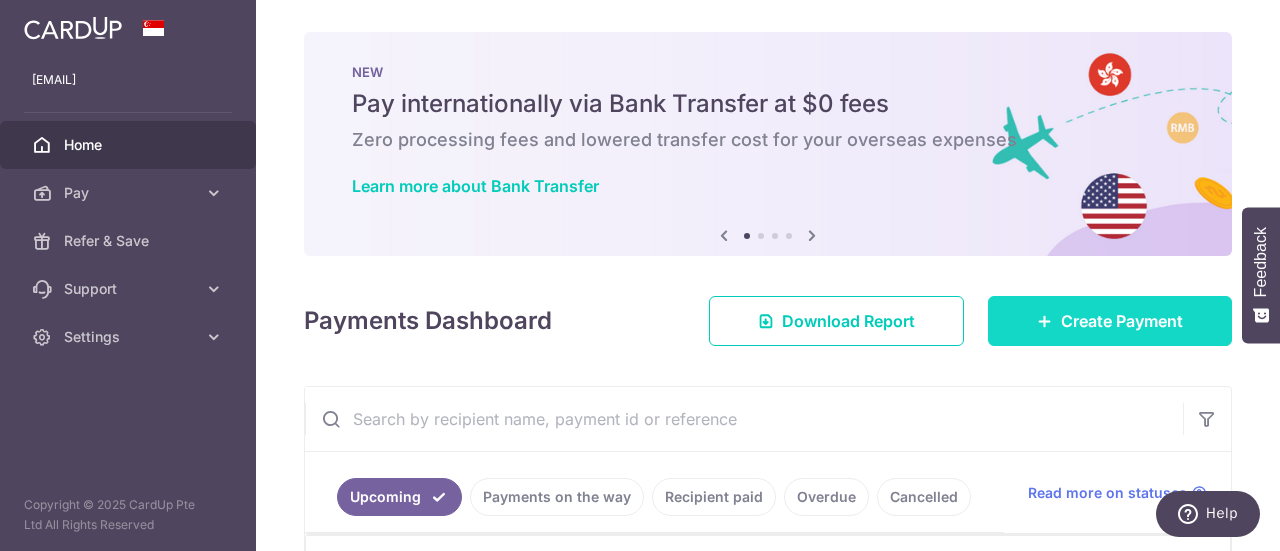 click on "Create Payment" at bounding box center [1122, 321] 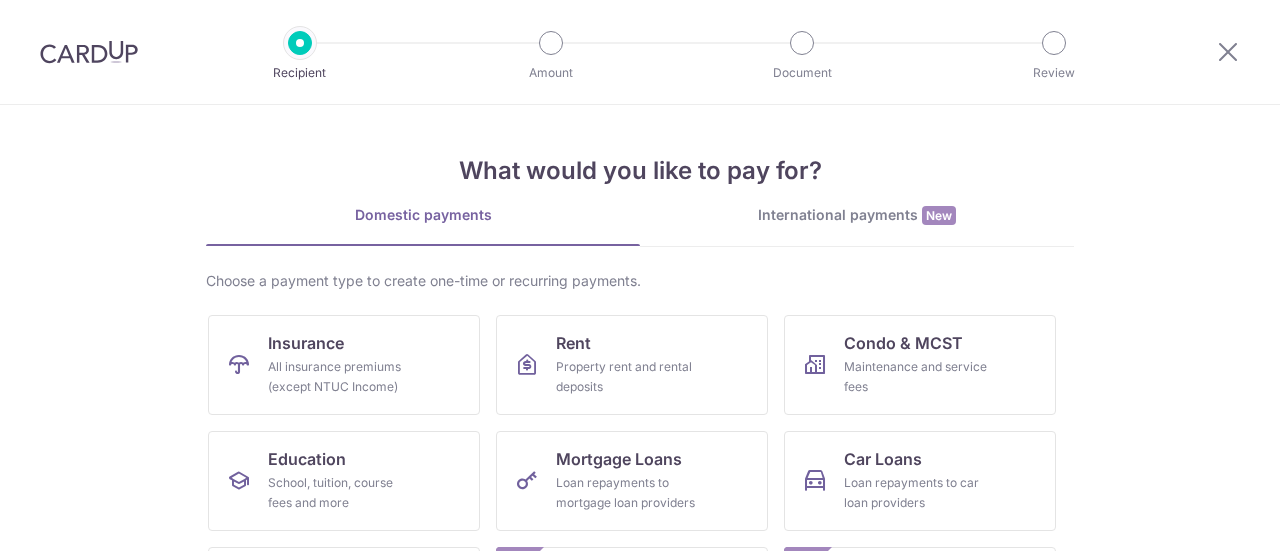 scroll, scrollTop: 0, scrollLeft: 0, axis: both 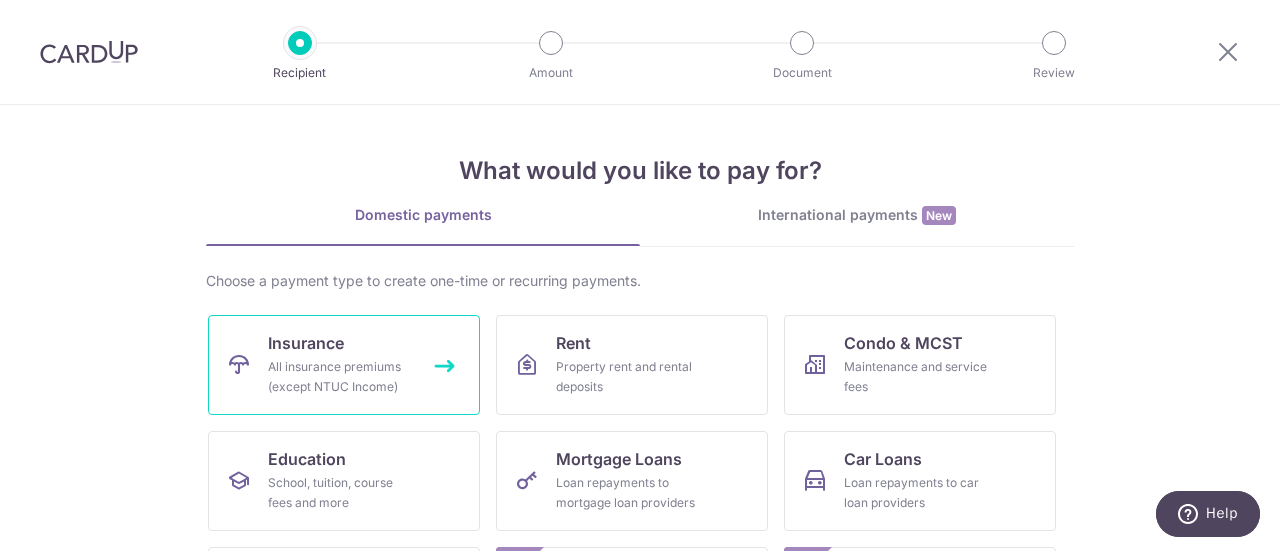 click on "All insurance premiums (except NTUC Income)" at bounding box center (340, 377) 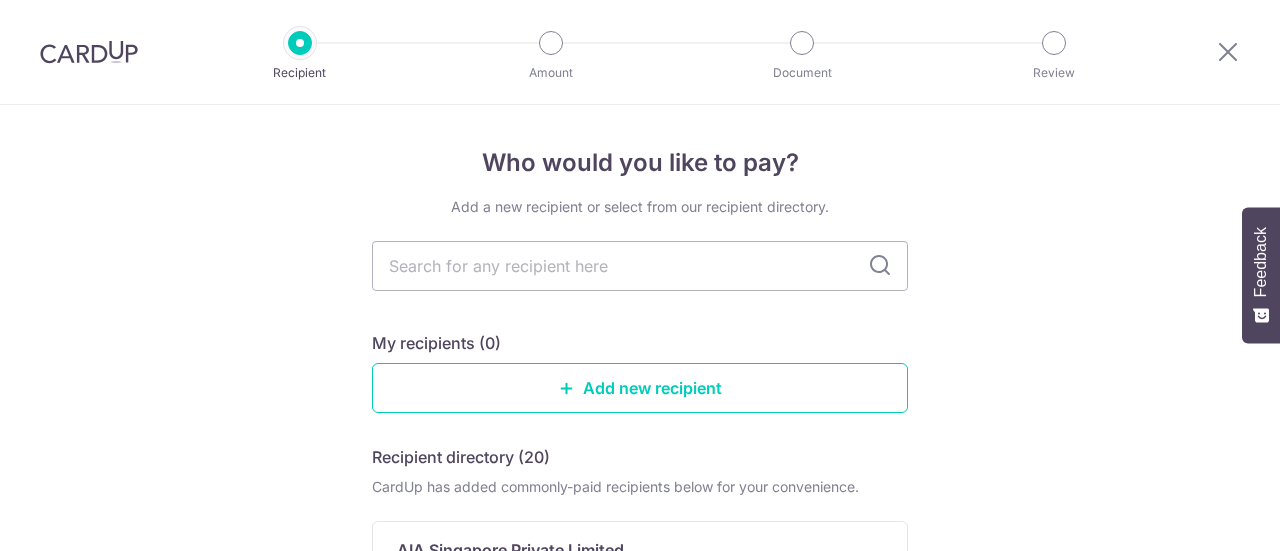 scroll, scrollTop: 0, scrollLeft: 0, axis: both 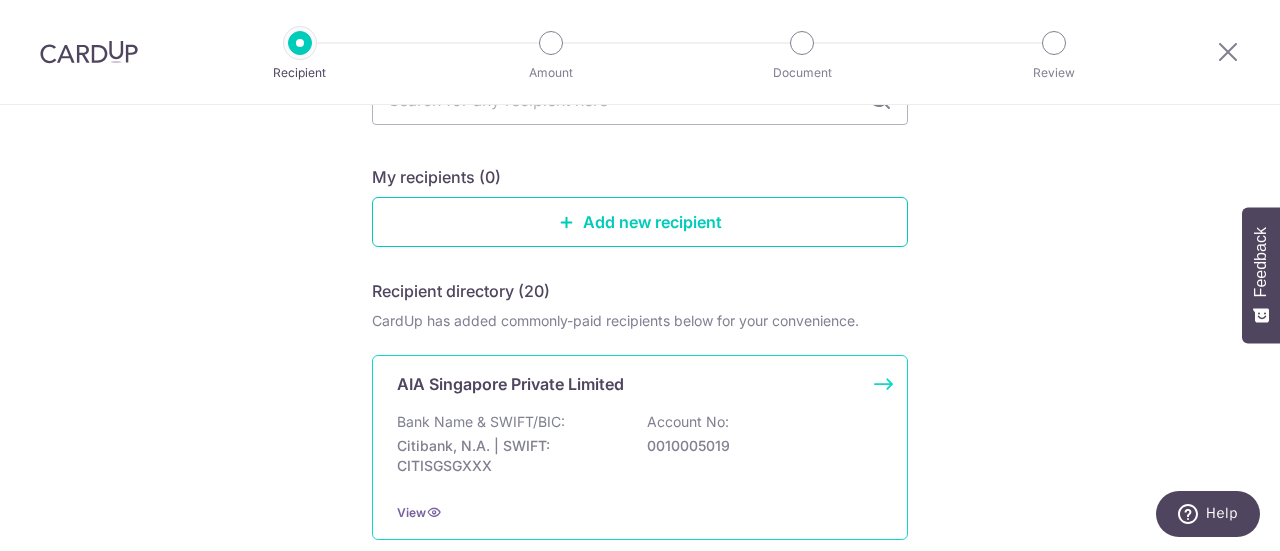click on "AIA Singapore Private Limited
Bank Name & SWIFT/BIC:
Citibank, N.A. | SWIFT: CITISGSGXXX
Account No:
0010005019
View" at bounding box center (640, 447) 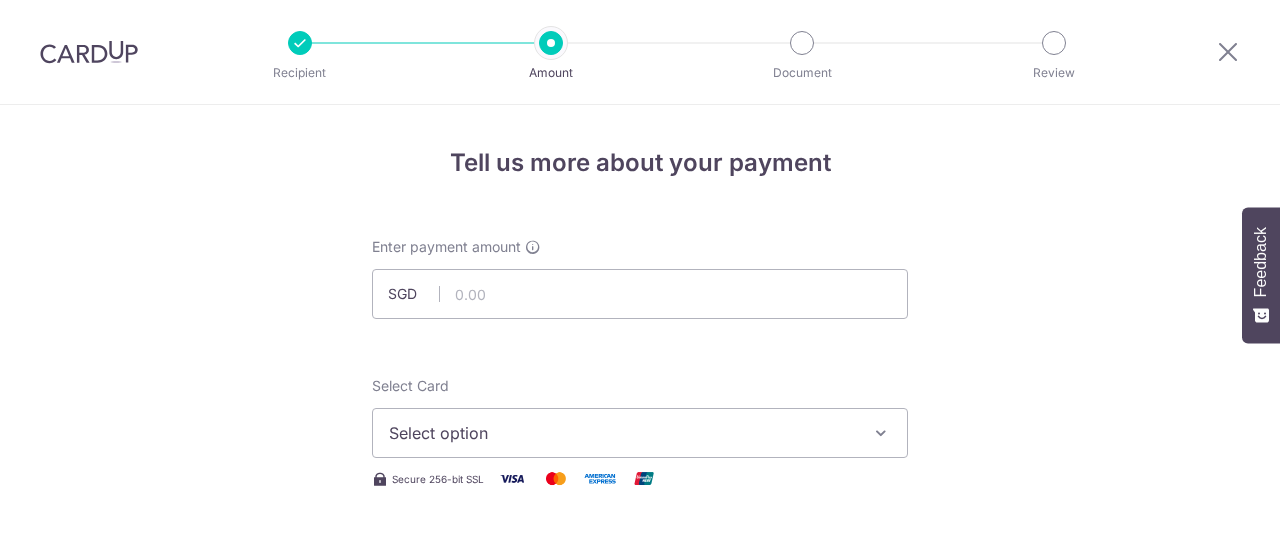 scroll, scrollTop: 0, scrollLeft: 0, axis: both 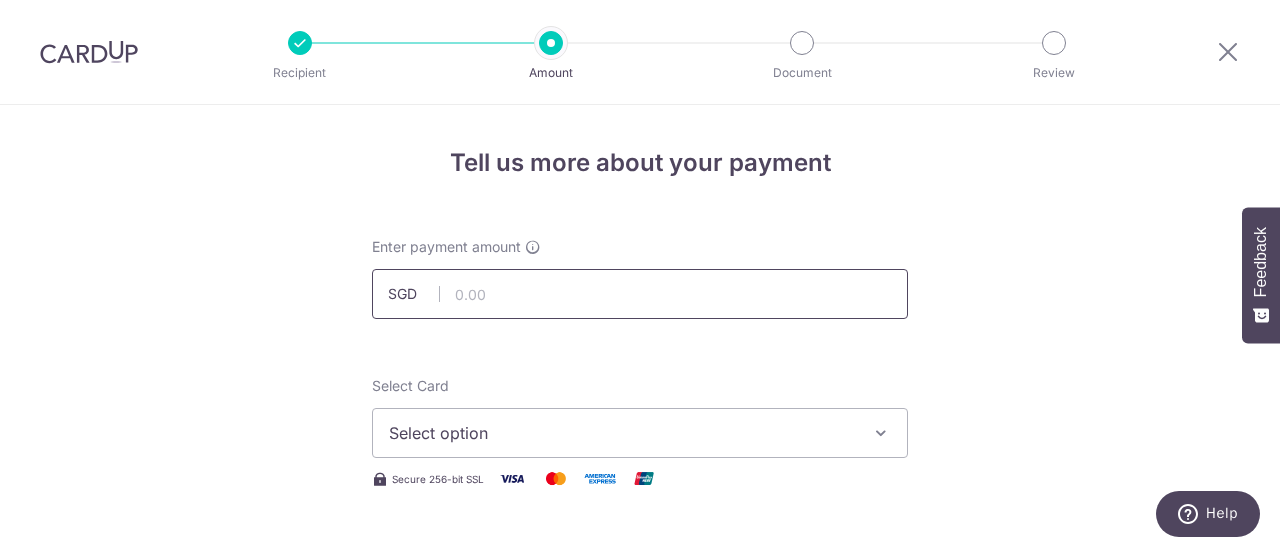 click at bounding box center [640, 294] 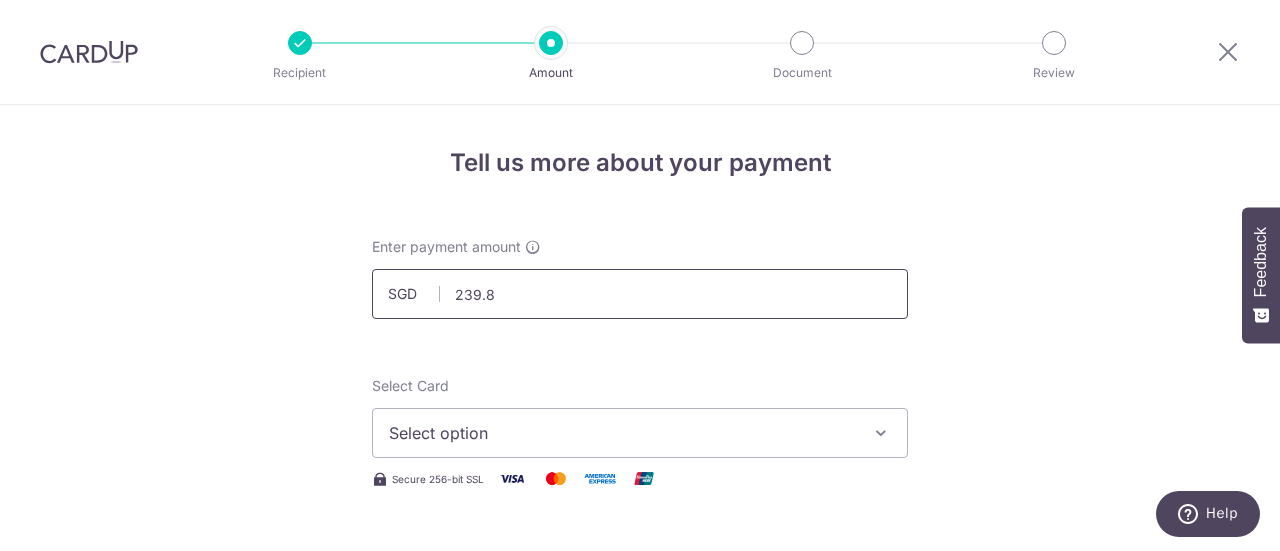 type on "239.80" 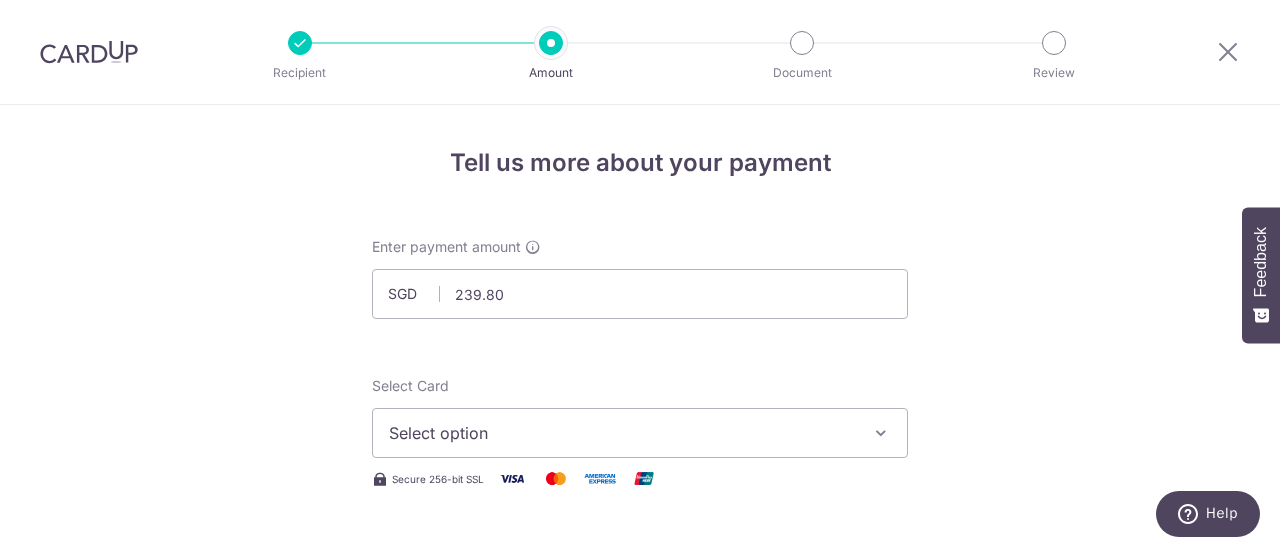 click on "Select option" at bounding box center [622, 433] 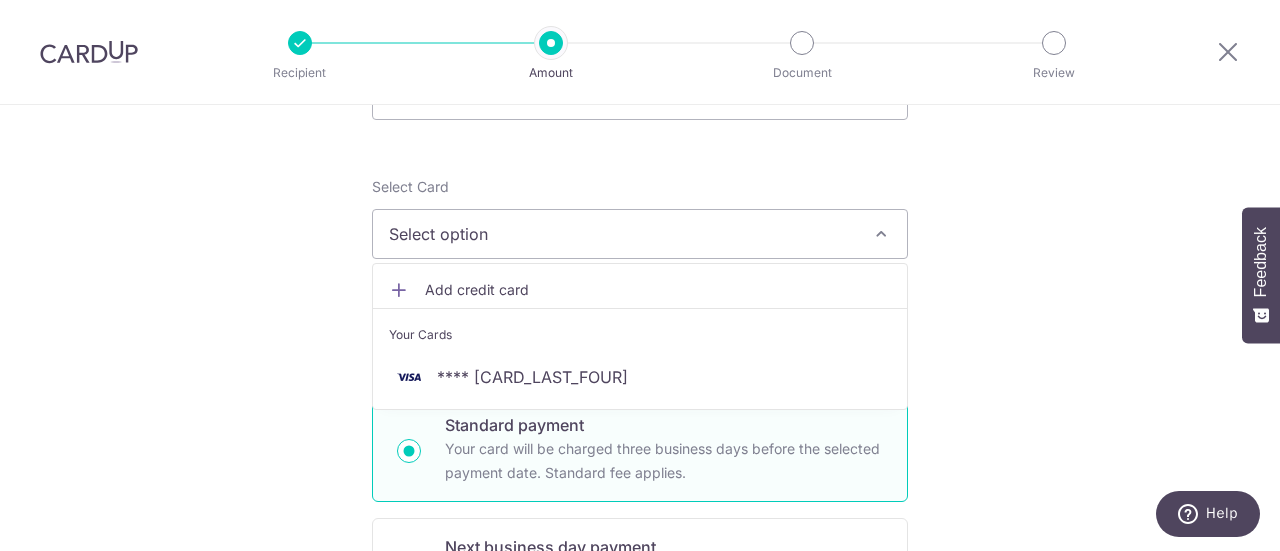scroll, scrollTop: 200, scrollLeft: 0, axis: vertical 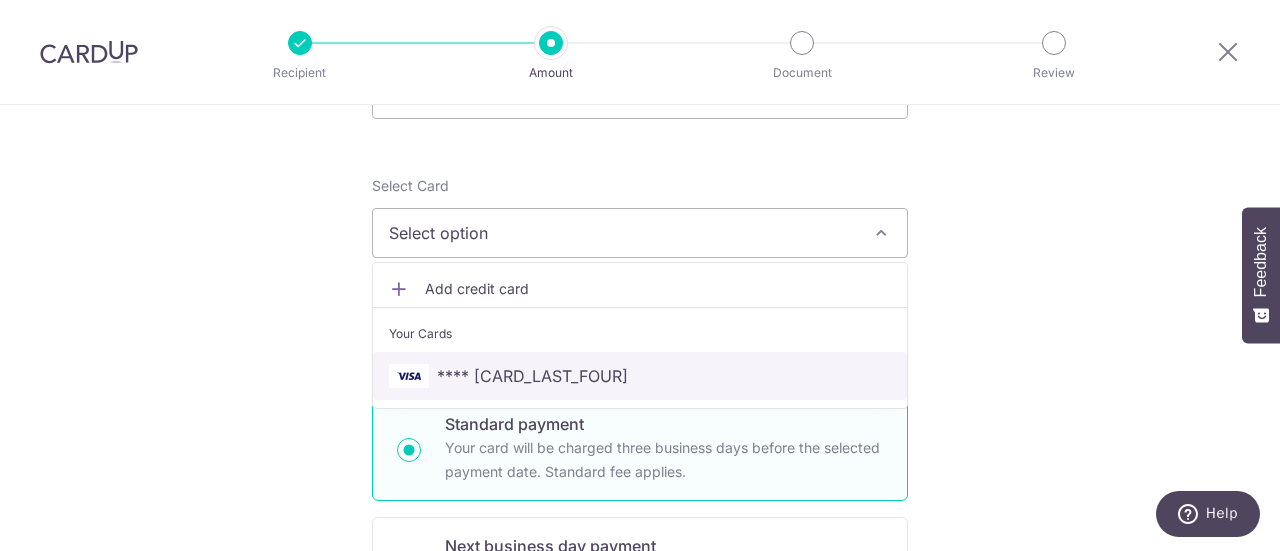 click on "**** 3441" at bounding box center (532, 376) 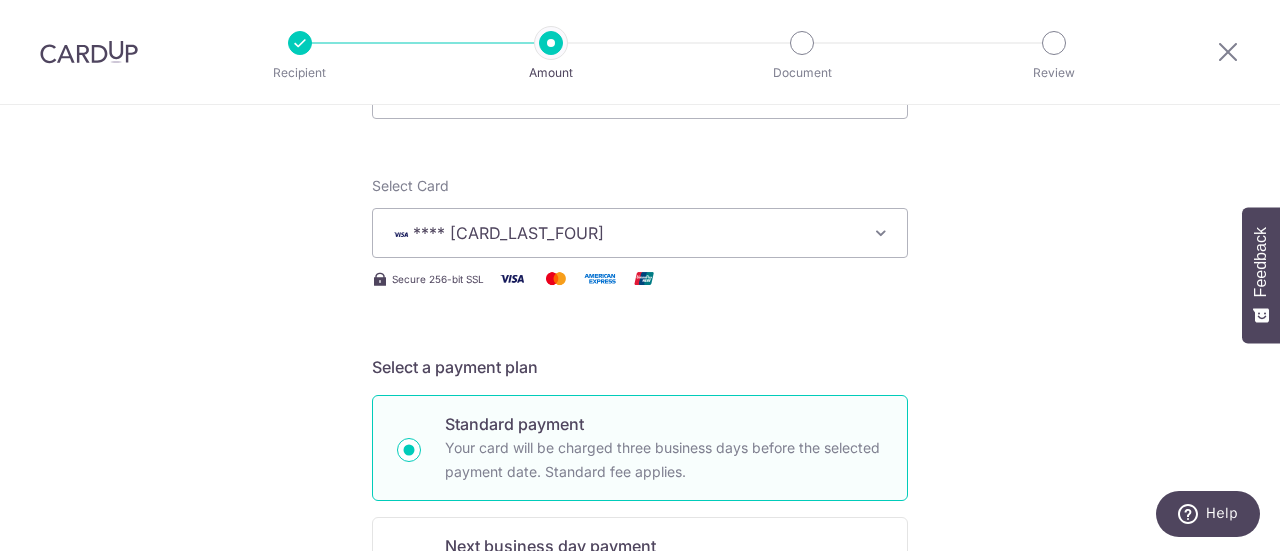 click on "Enter payment amount
SGD
239.80
239.80
Select Card
**** 3441
Add credit card
Your Cards
**** 3441
Secure 256-bit SSL
Text
New card details
Card
Secure 256-bit SSL" at bounding box center [640, 828] 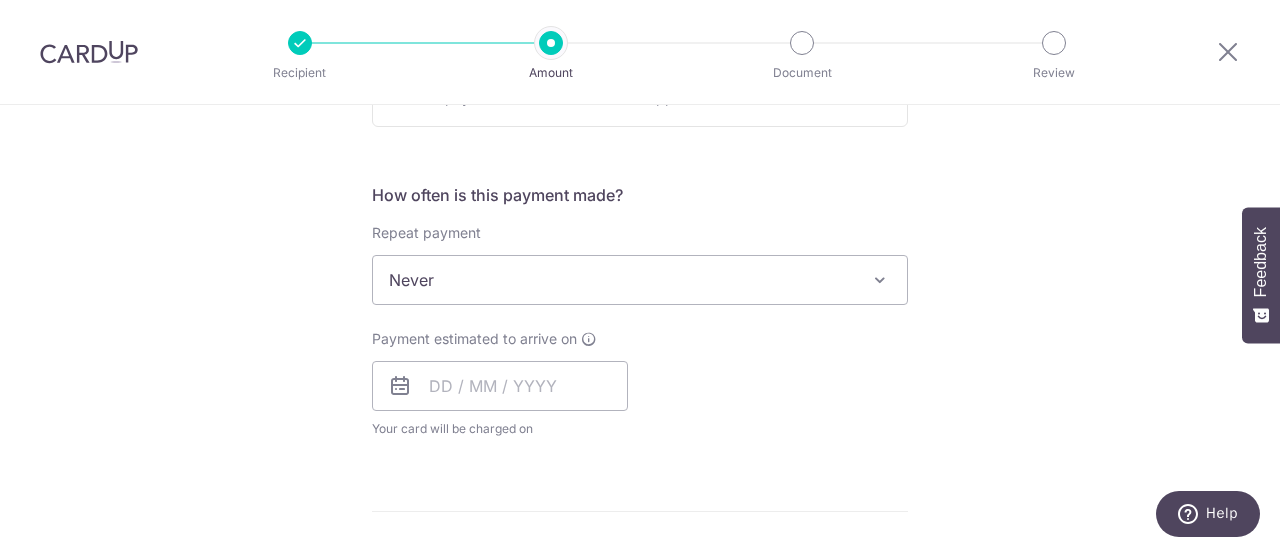 scroll, scrollTop: 700, scrollLeft: 0, axis: vertical 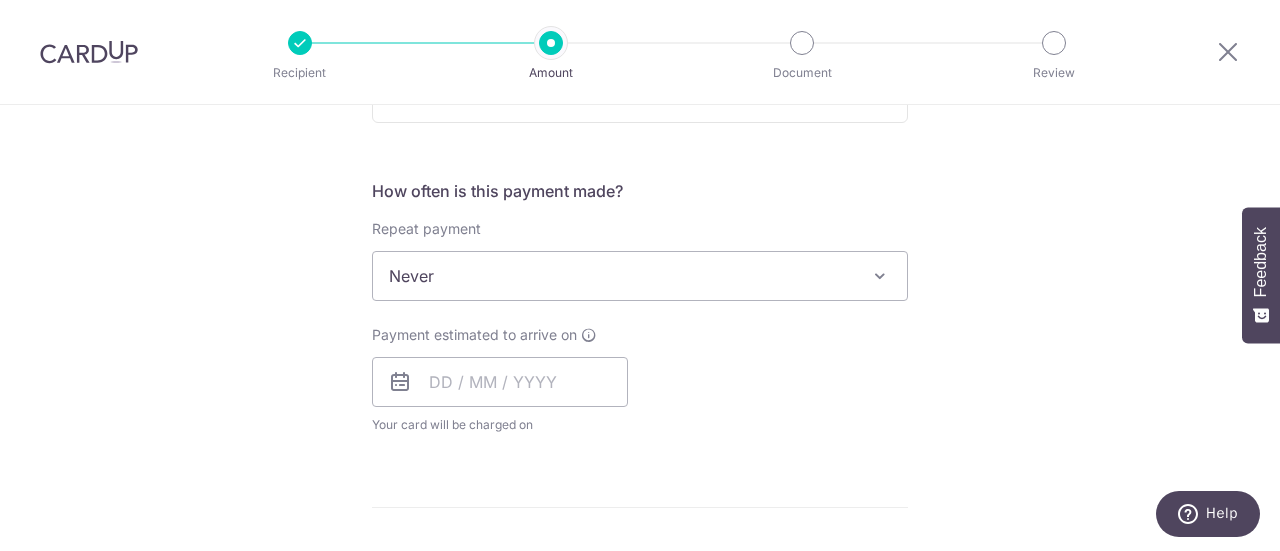 click at bounding box center [400, 382] 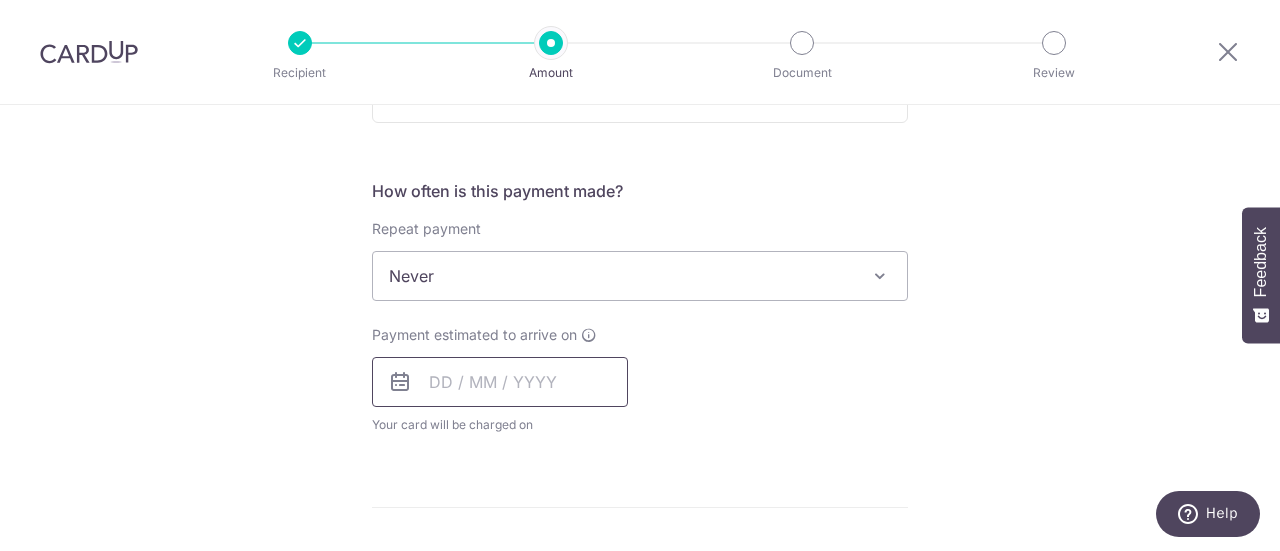 click at bounding box center (500, 382) 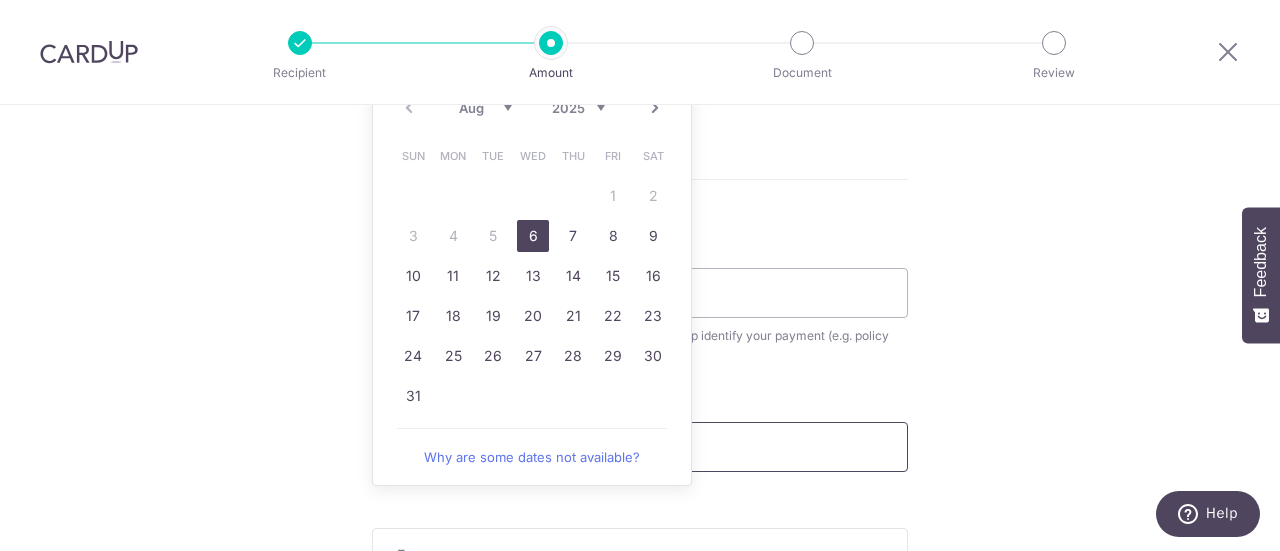 scroll, scrollTop: 1000, scrollLeft: 0, axis: vertical 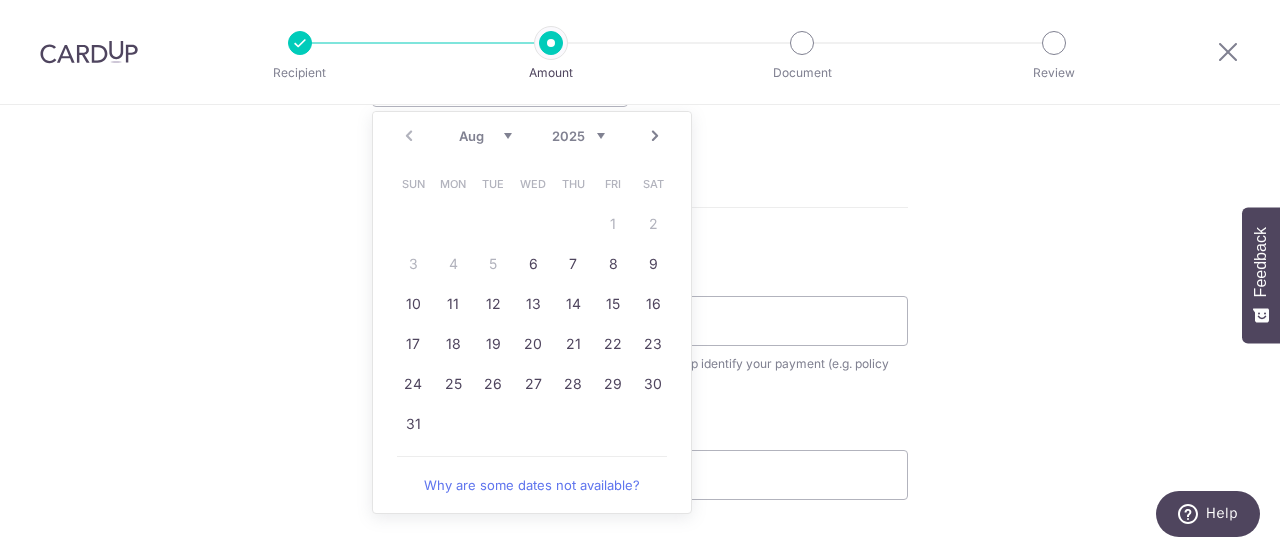 click on "Next" at bounding box center [655, 136] 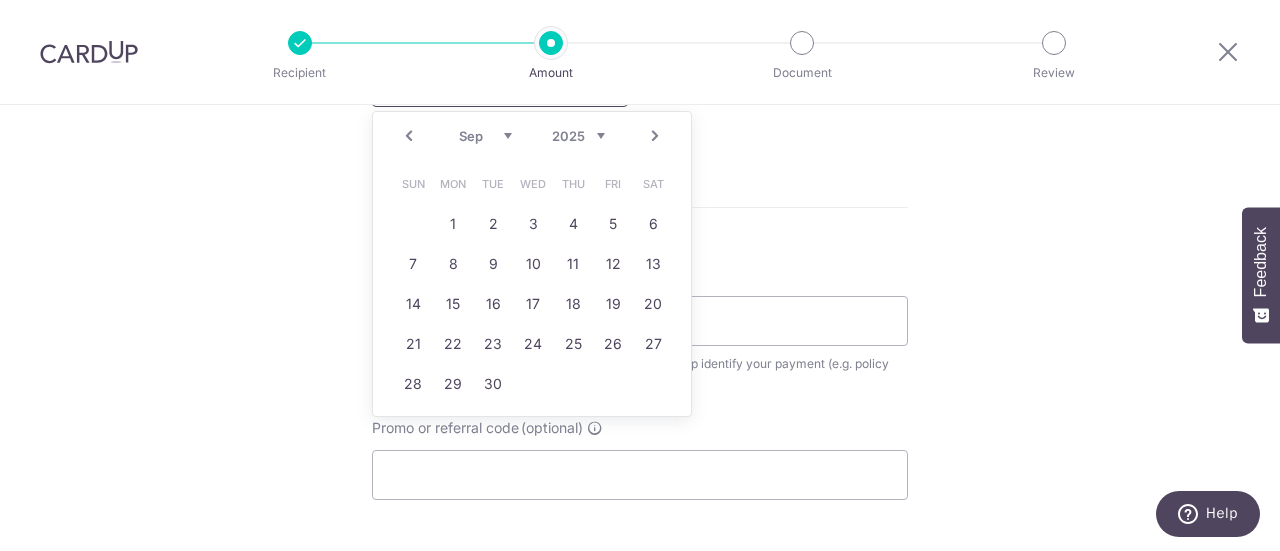 scroll, scrollTop: 752, scrollLeft: 0, axis: vertical 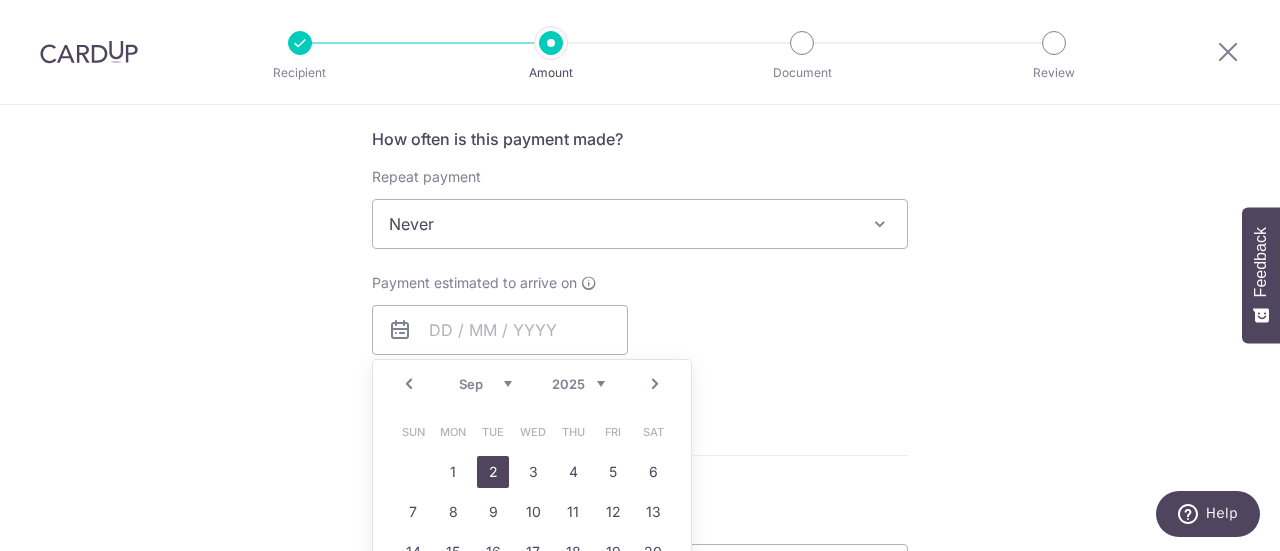 click on "2" at bounding box center [493, 472] 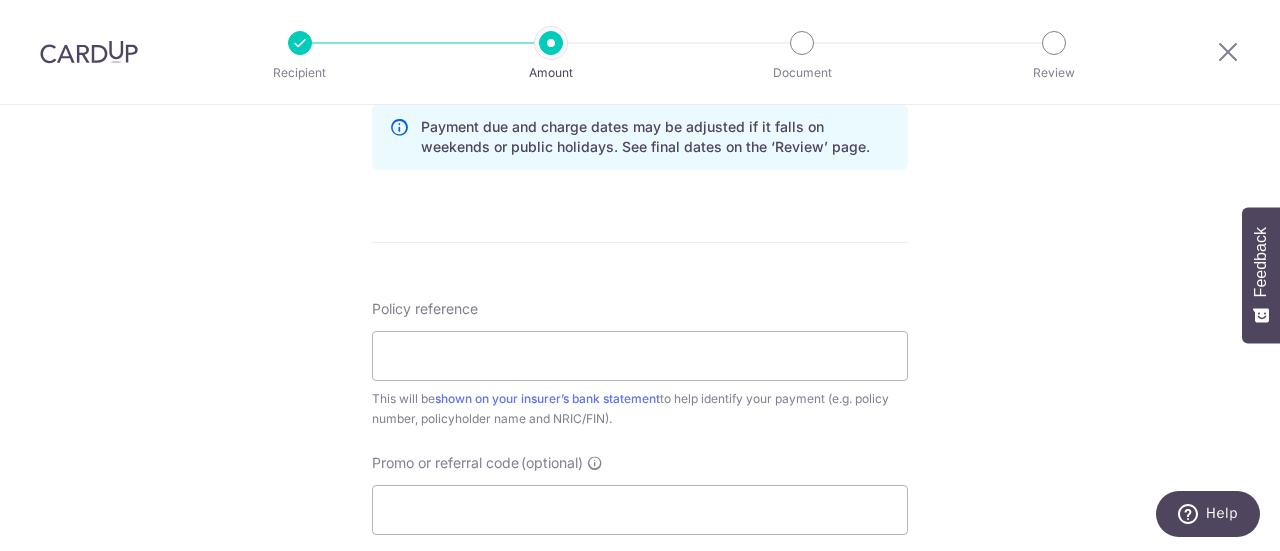 scroll, scrollTop: 1085, scrollLeft: 0, axis: vertical 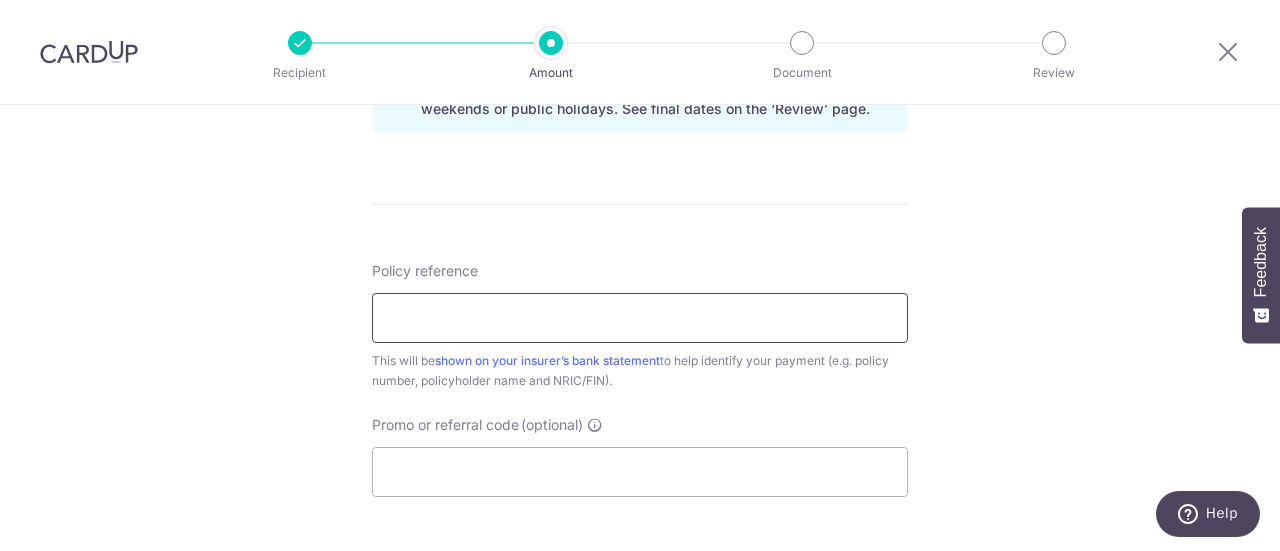 click on "Policy reference" at bounding box center (640, 318) 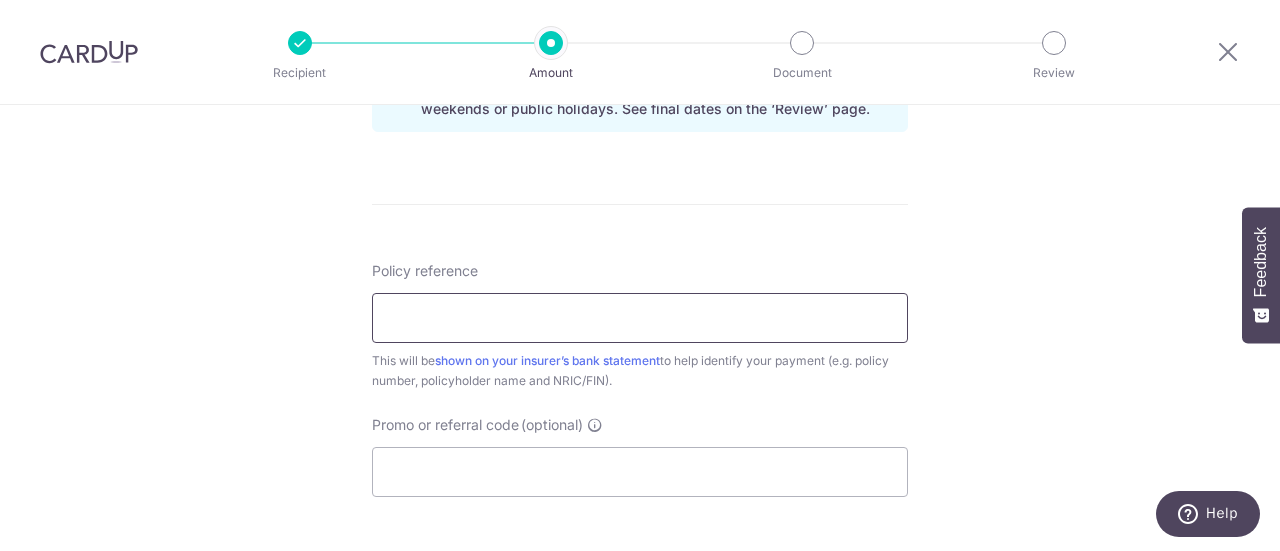 paste on "P511553091" 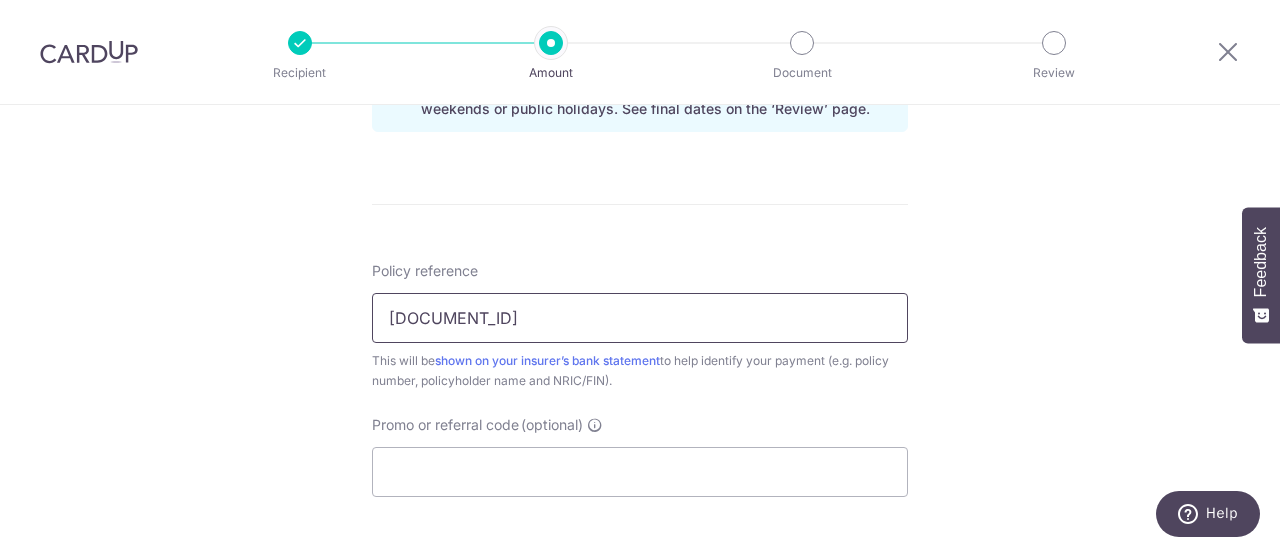 type on "P511553091" 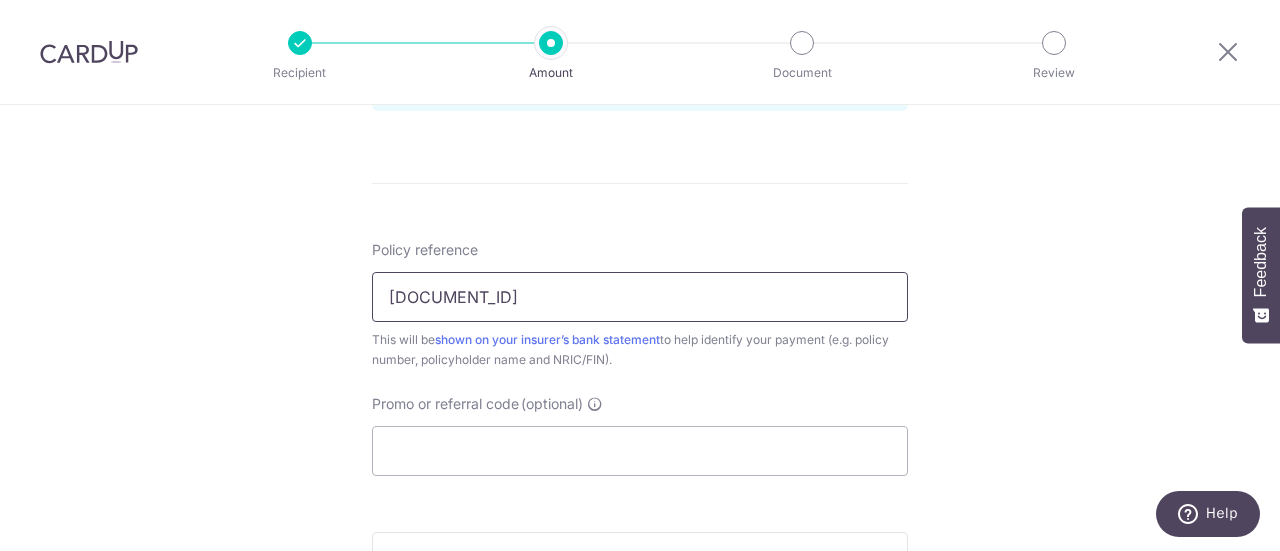 scroll, scrollTop: 1118, scrollLeft: 0, axis: vertical 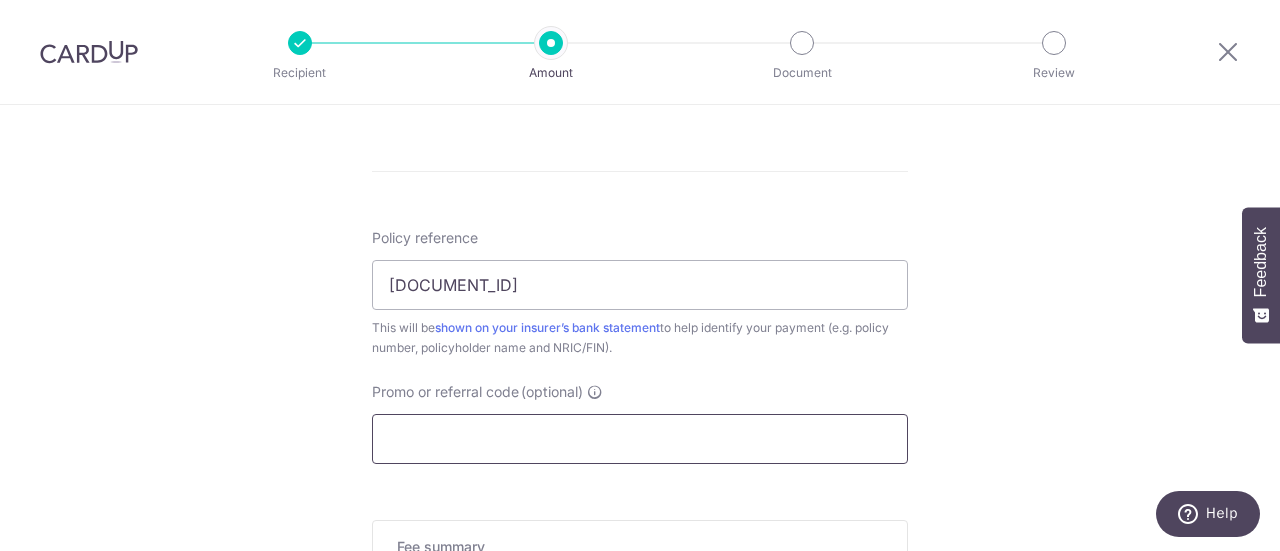 click on "Promo or referral code
(optional)" at bounding box center (640, 439) 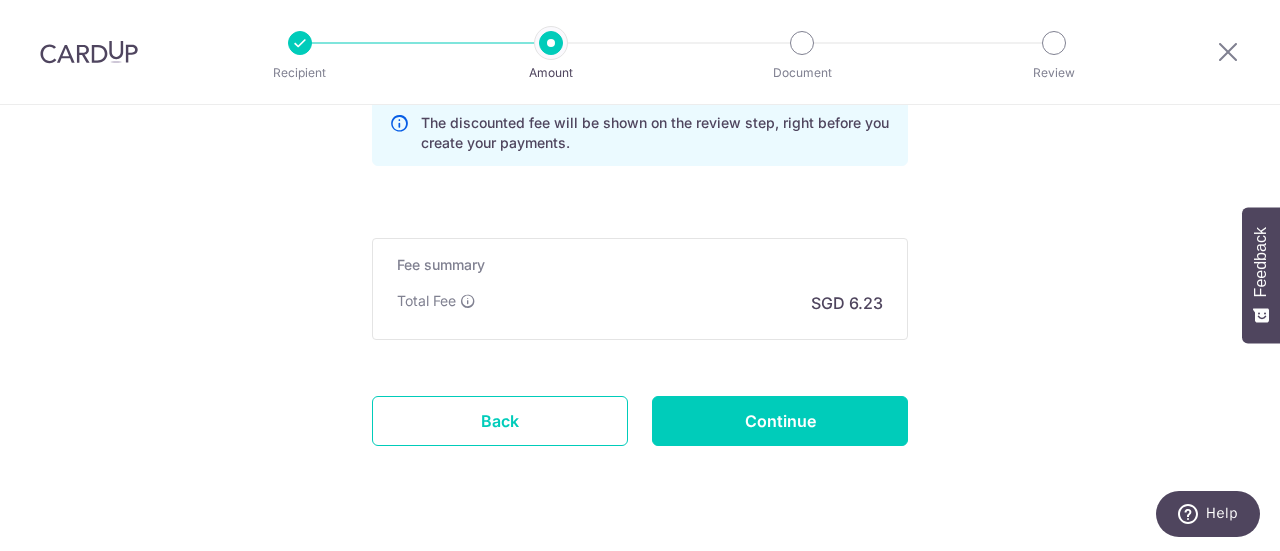 scroll, scrollTop: 1518, scrollLeft: 0, axis: vertical 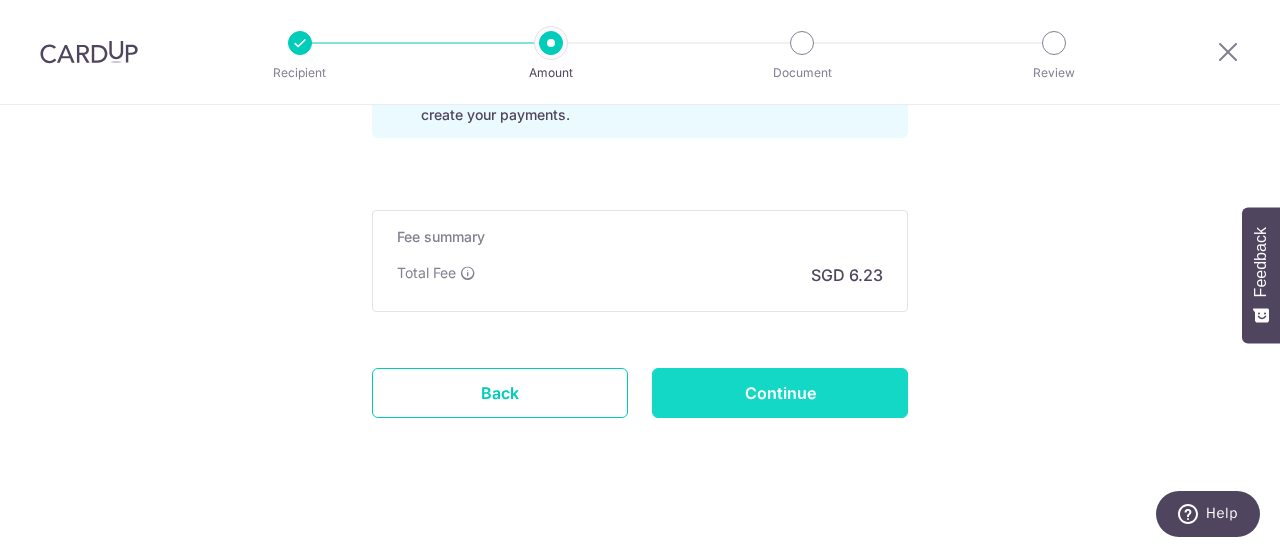 type on "ocbc195" 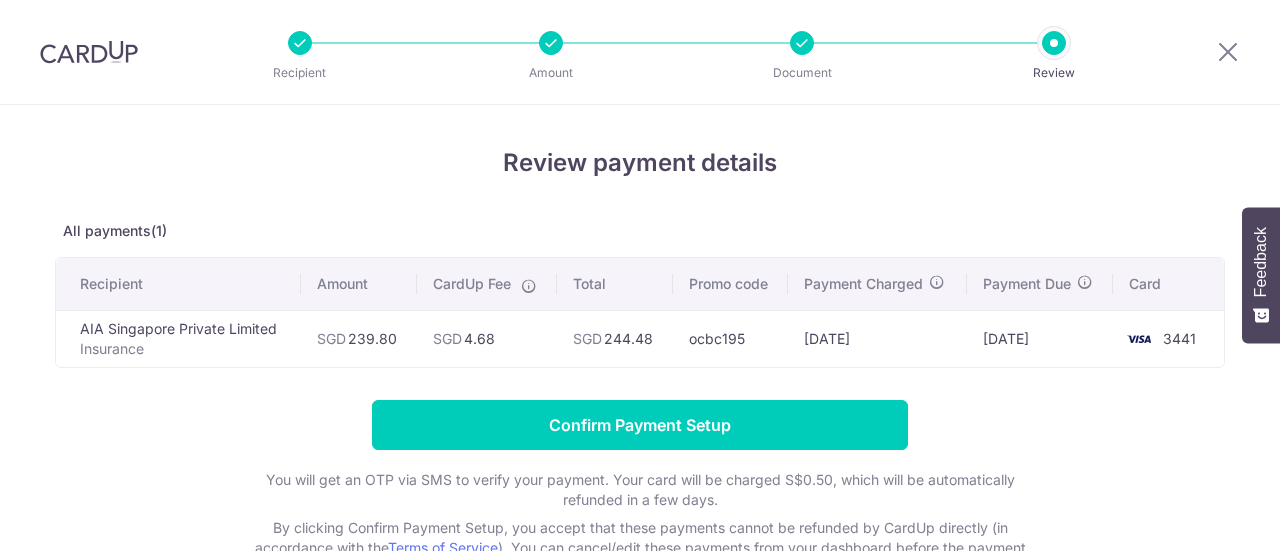 scroll, scrollTop: 0, scrollLeft: 0, axis: both 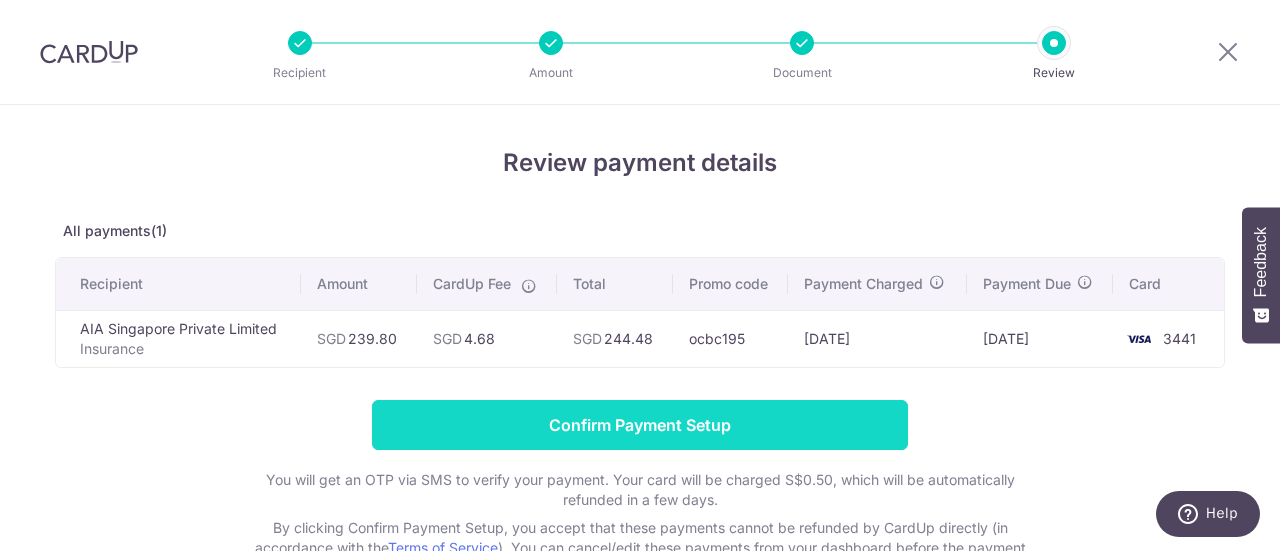 click on "Confirm Payment Setup" at bounding box center (640, 425) 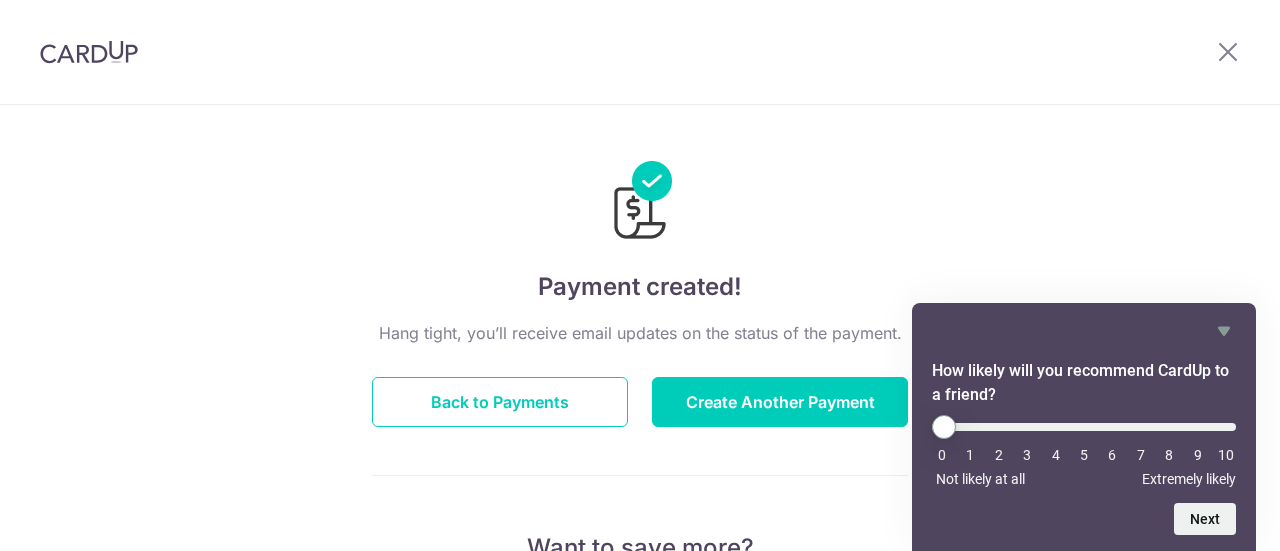 scroll, scrollTop: 0, scrollLeft: 0, axis: both 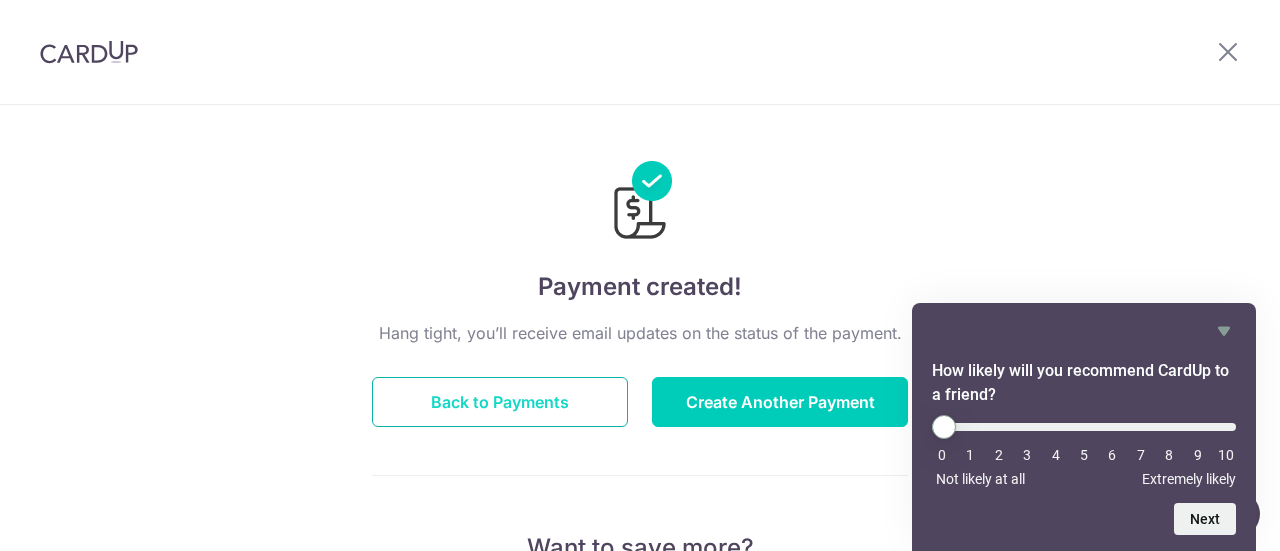 click on "Back to Payments" at bounding box center [500, 402] 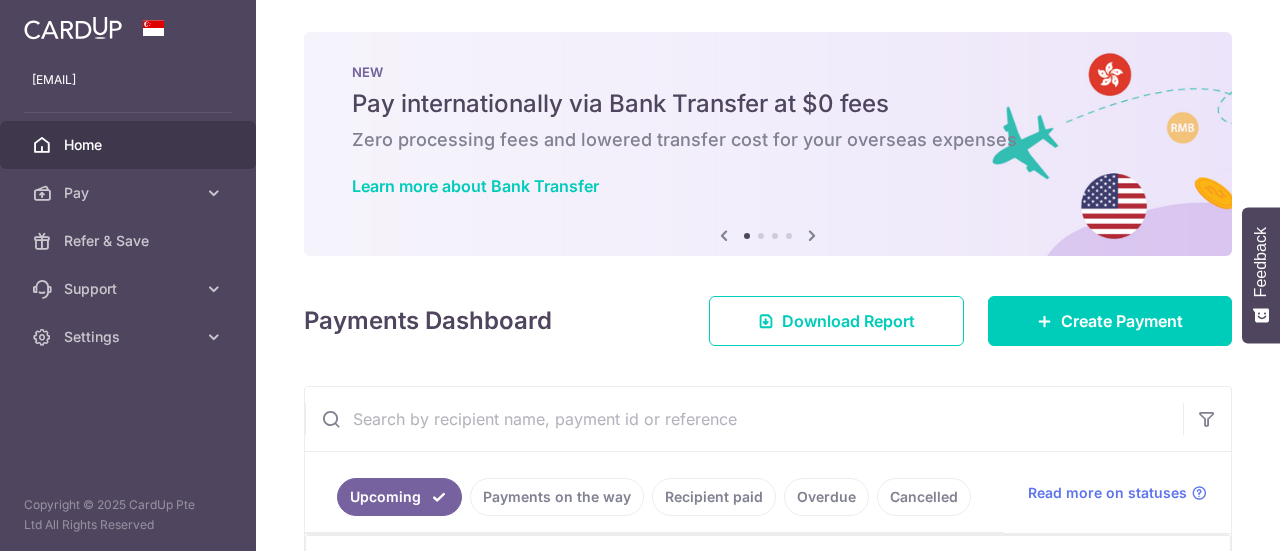 scroll, scrollTop: 0, scrollLeft: 0, axis: both 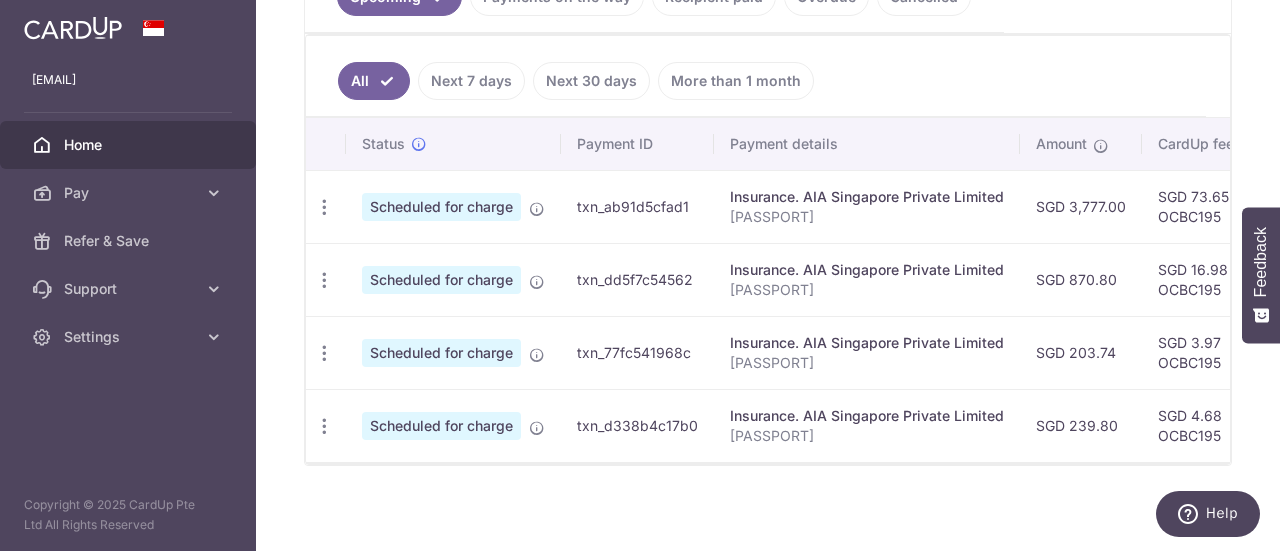 drag, startPoint x: 604, startPoint y: 414, endPoint x: 692, endPoint y: 415, distance: 88.005684 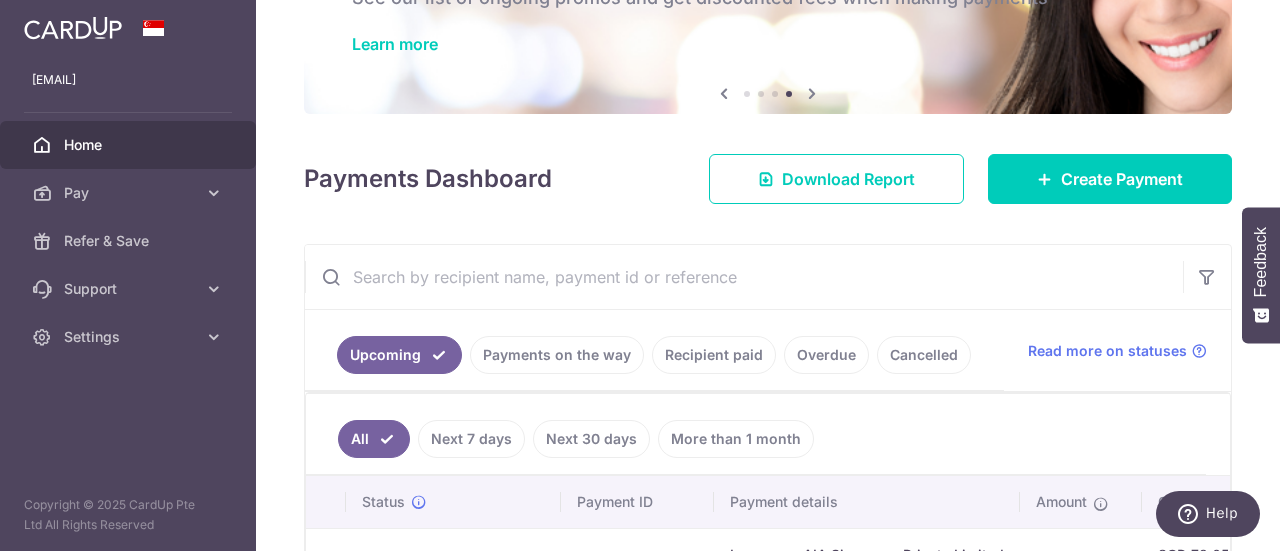 scroll, scrollTop: 100, scrollLeft: 0, axis: vertical 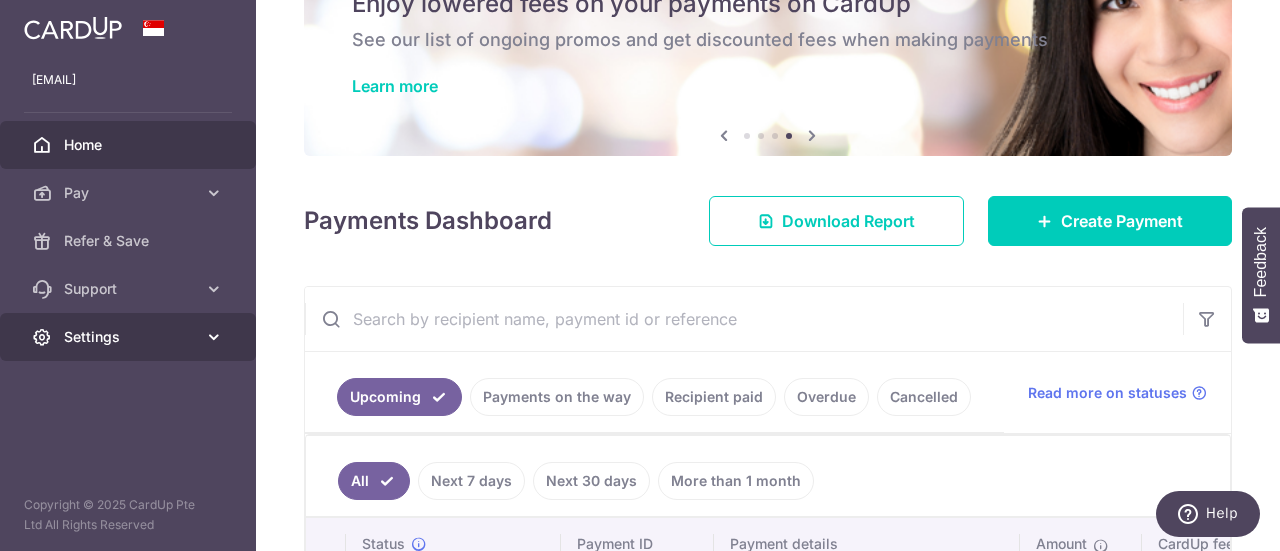 click on "Settings" at bounding box center (130, 337) 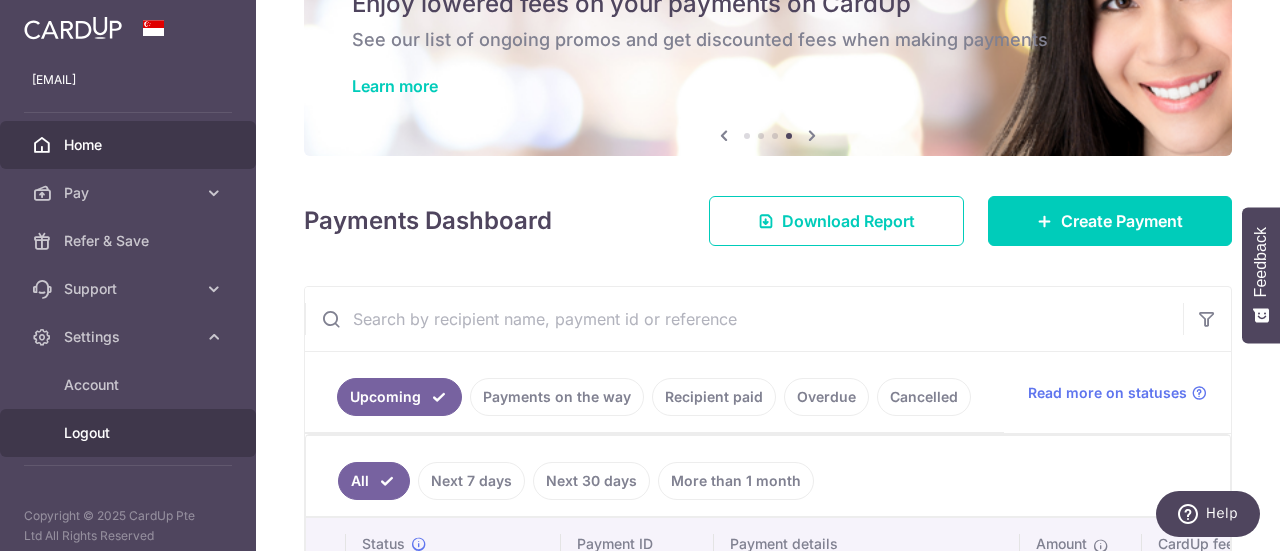 click on "Logout" at bounding box center [130, 433] 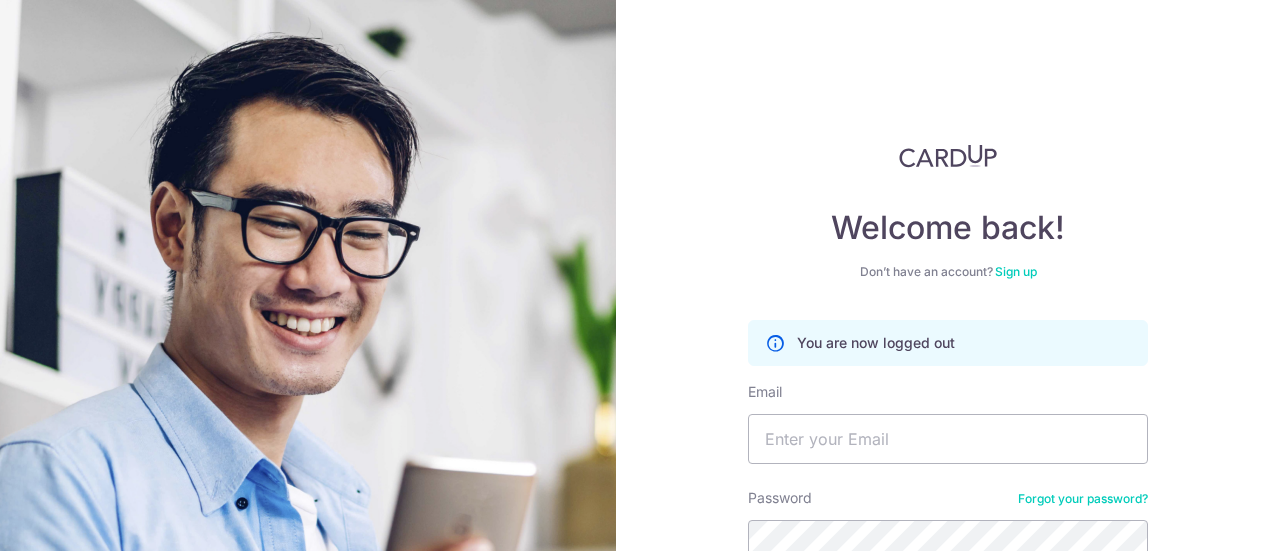 scroll, scrollTop: 0, scrollLeft: 0, axis: both 